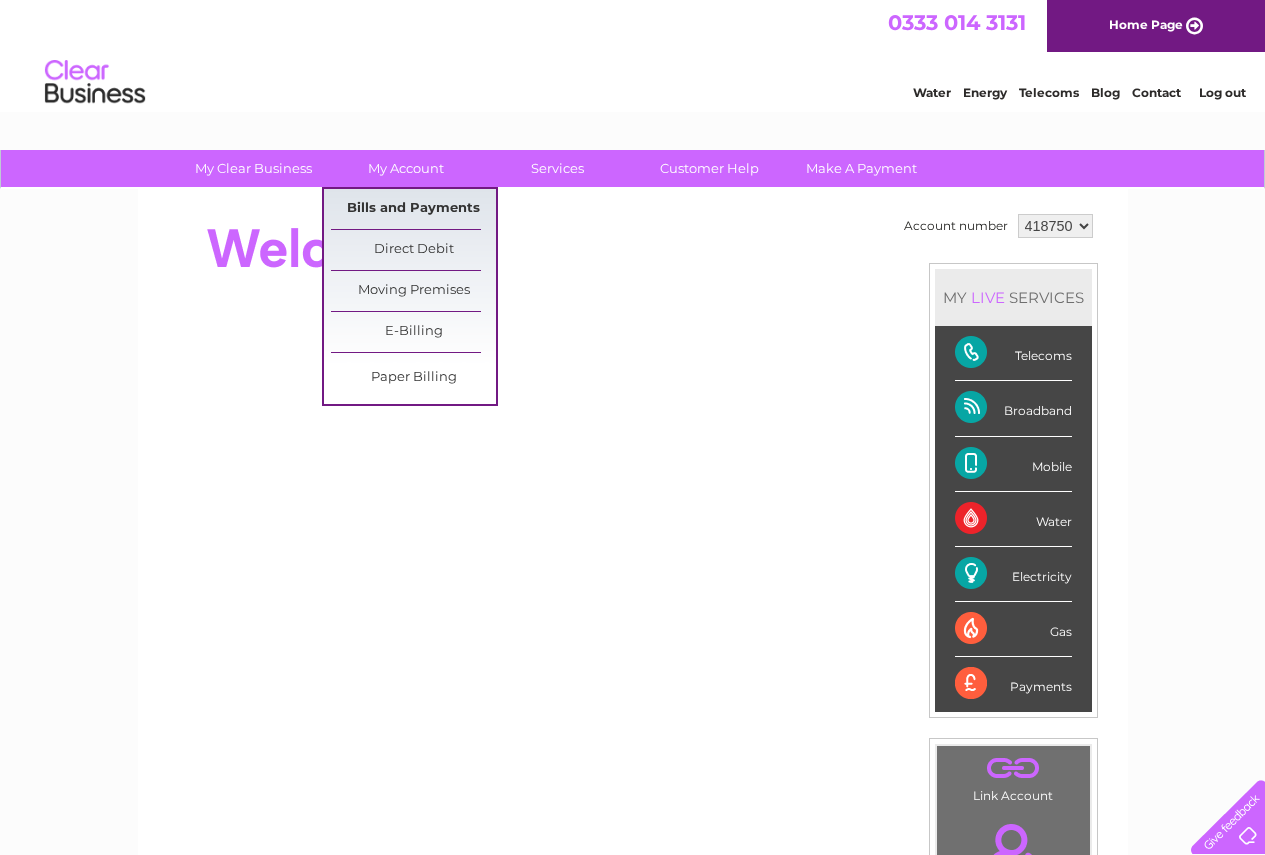 scroll, scrollTop: 0, scrollLeft: 0, axis: both 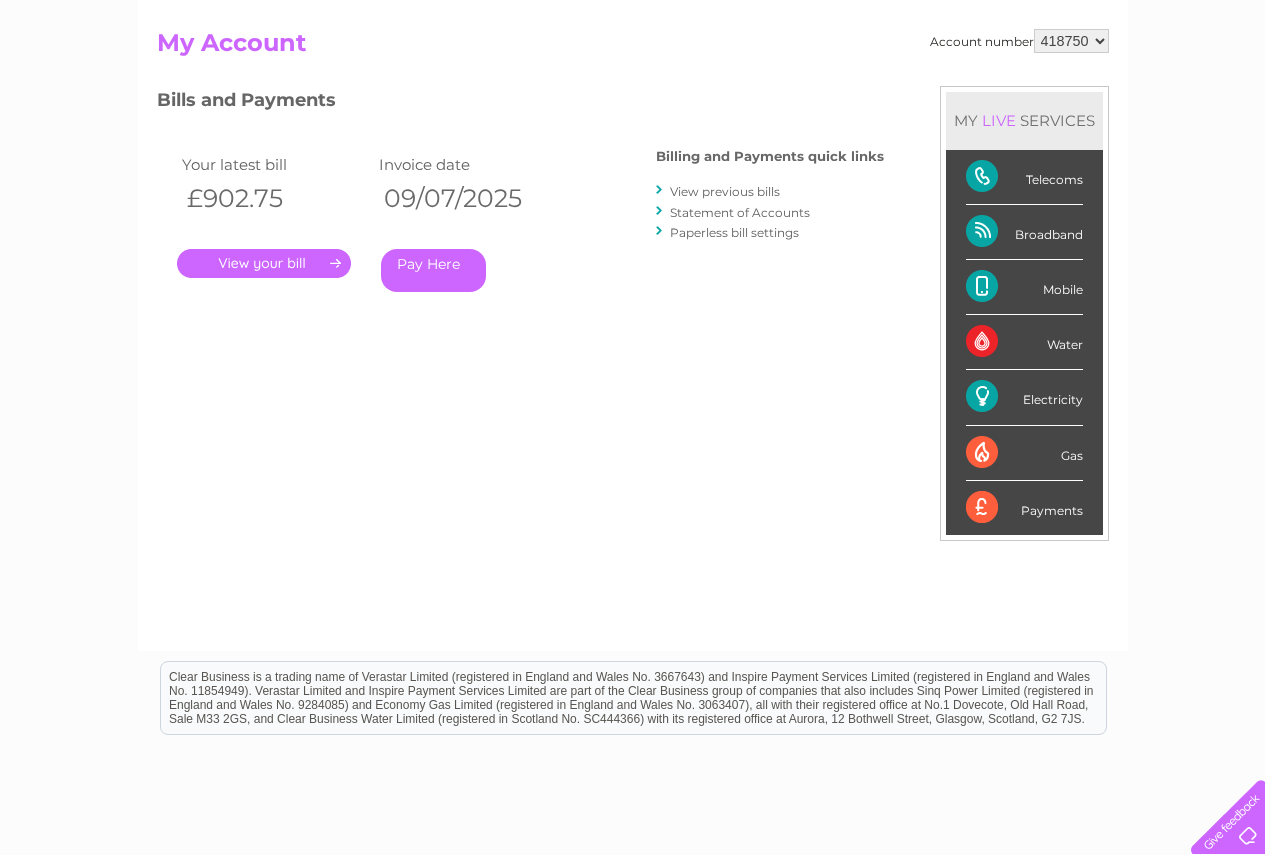 click on "View previous bills" at bounding box center [725, 191] 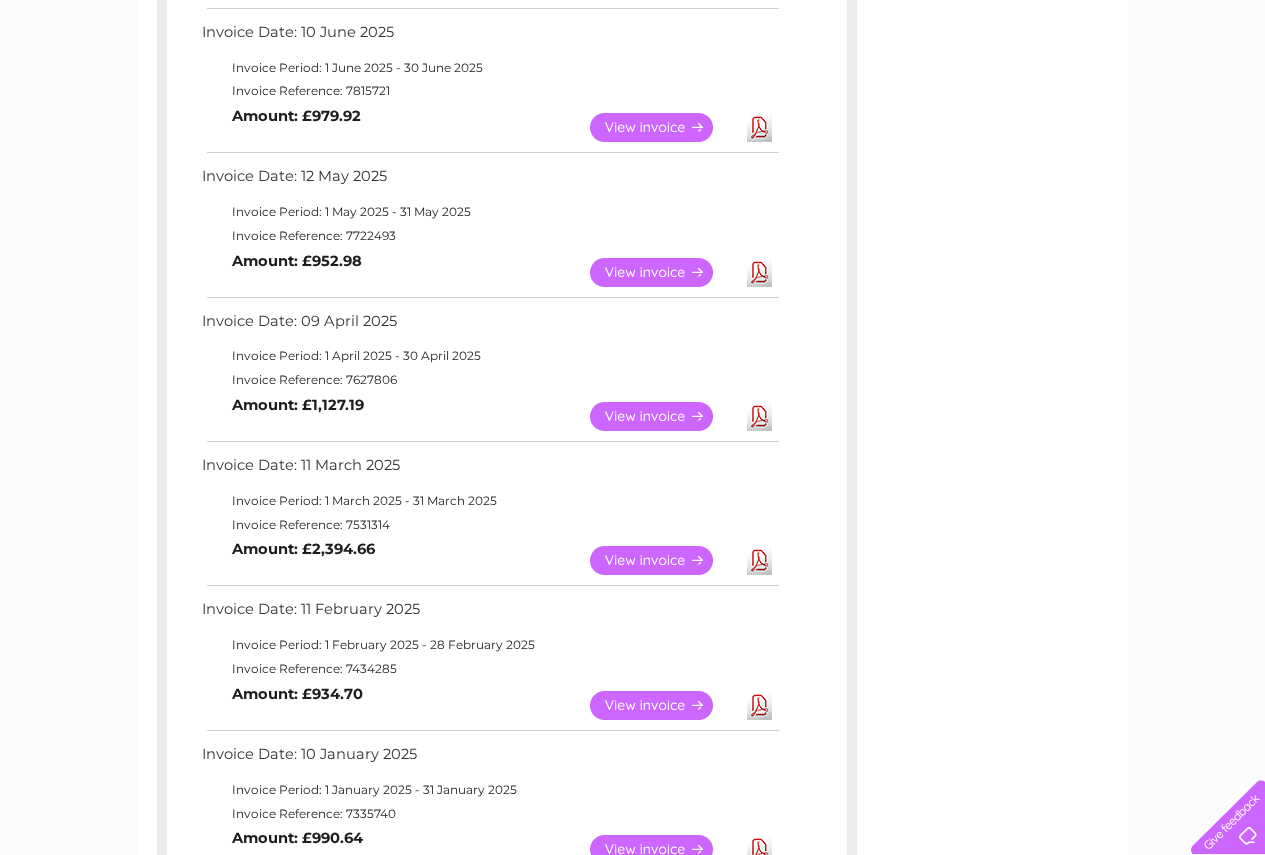scroll, scrollTop: 600, scrollLeft: 0, axis: vertical 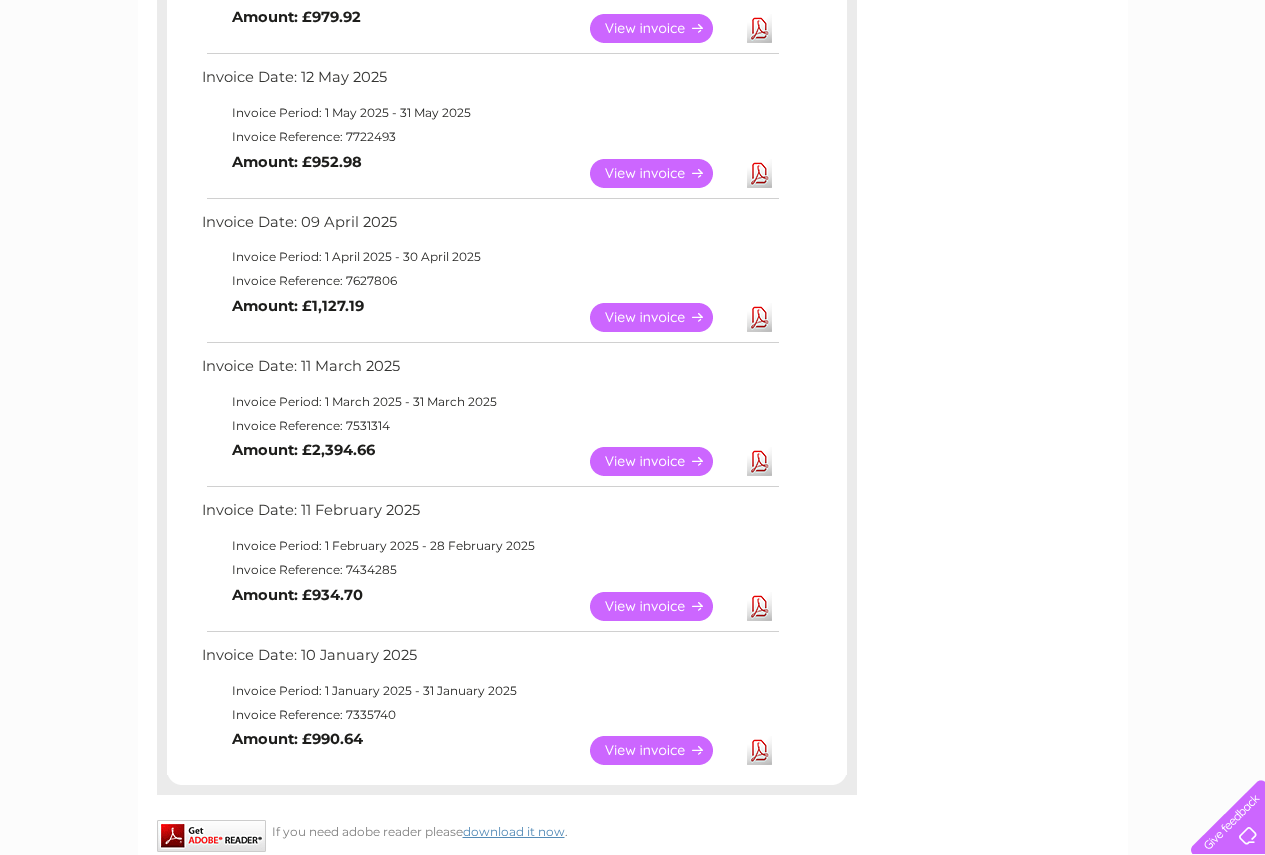 click on "View" at bounding box center (663, 461) 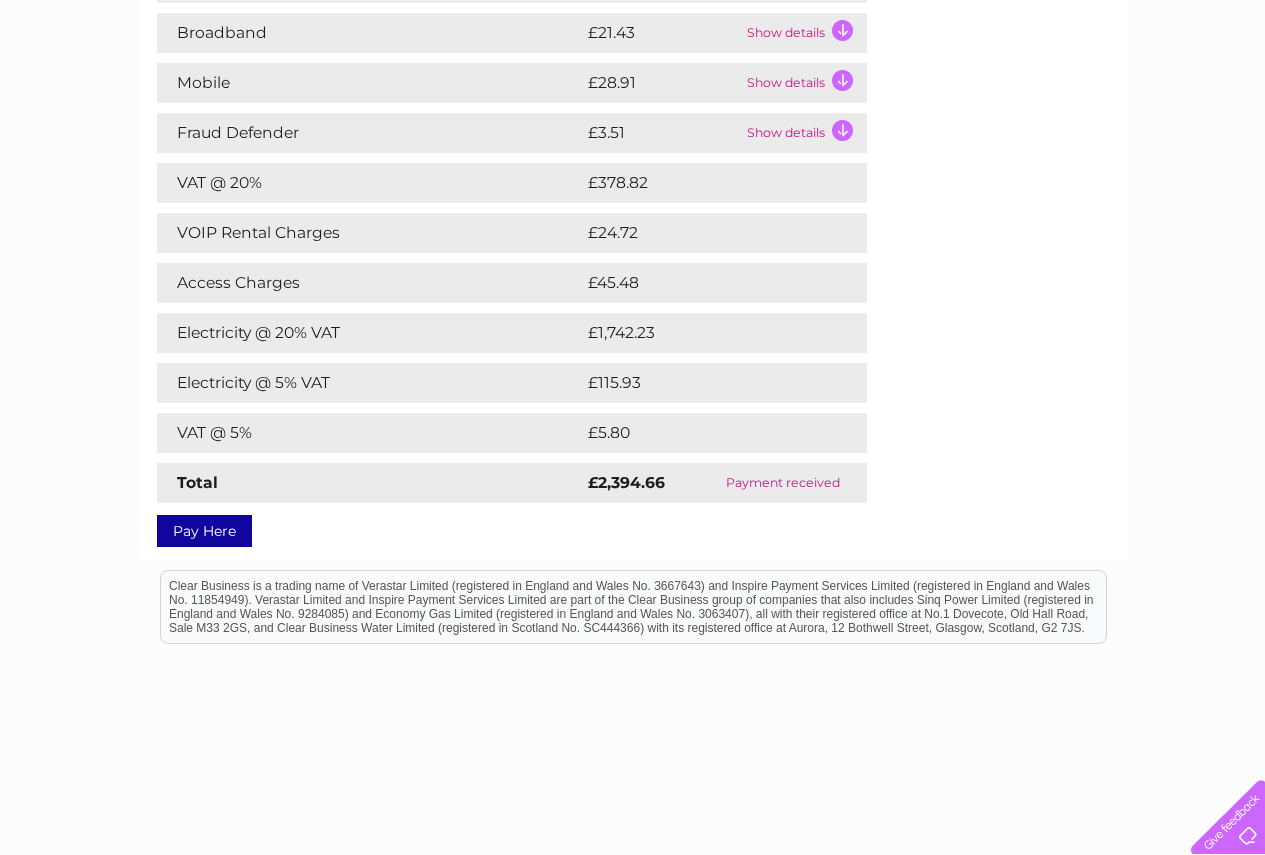 scroll, scrollTop: 300, scrollLeft: 0, axis: vertical 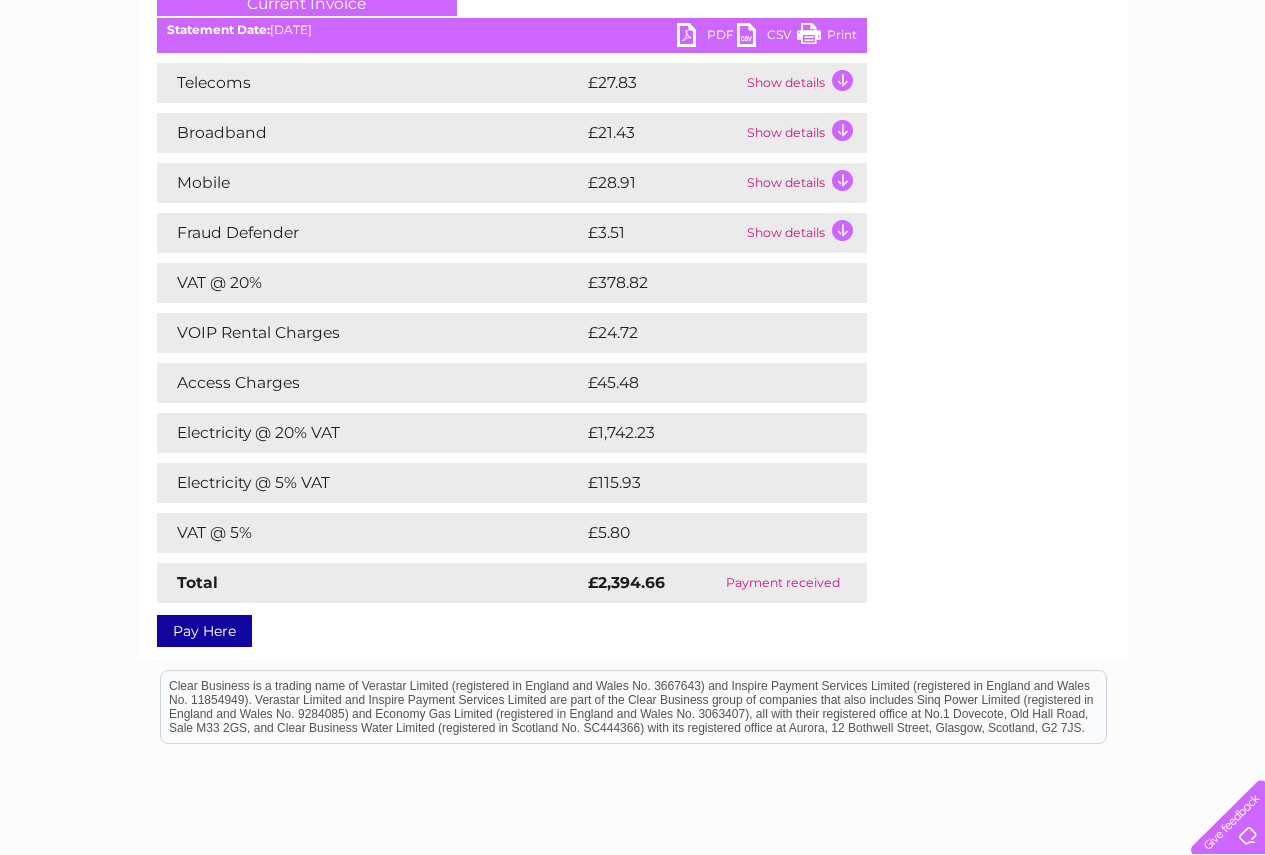 click on "PDF" at bounding box center (707, 37) 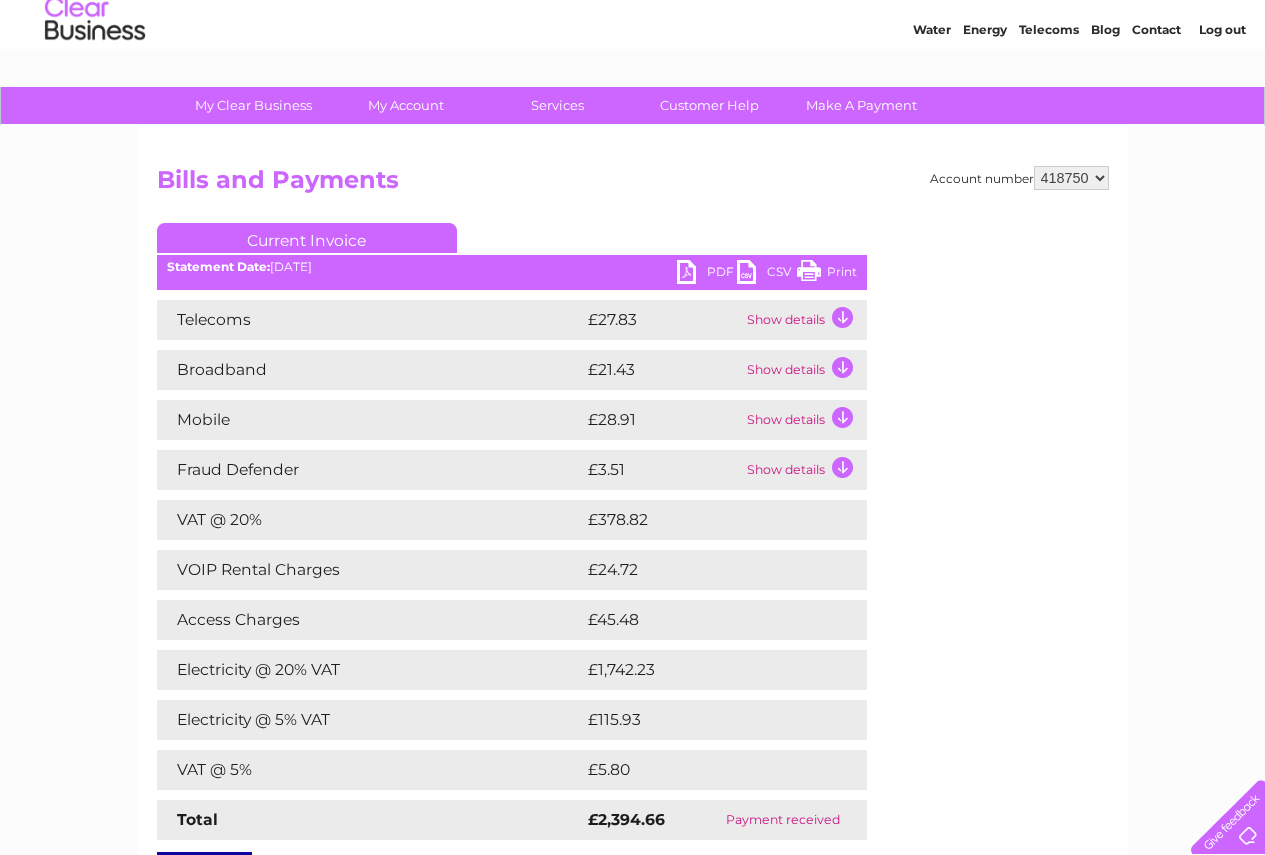 scroll, scrollTop: 0, scrollLeft: 0, axis: both 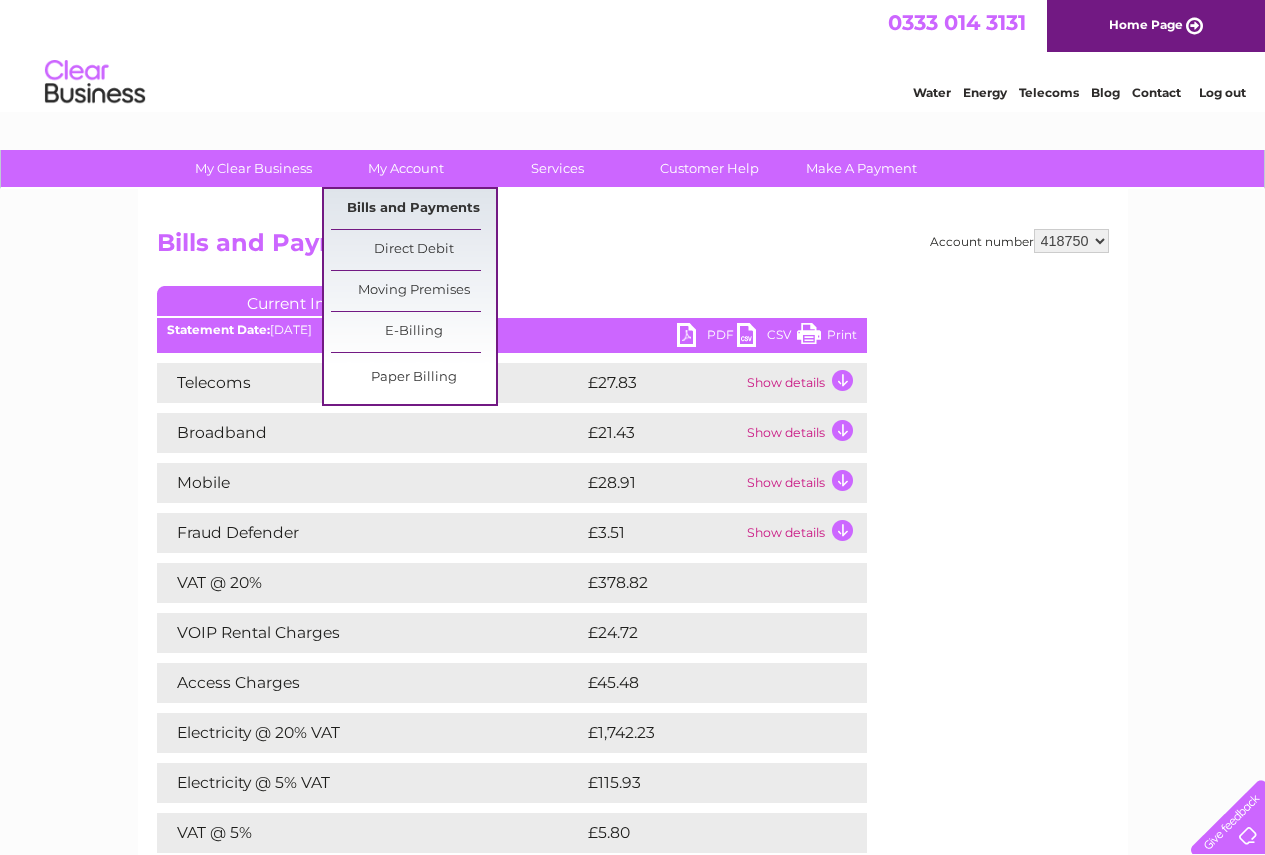 click on "Bills and Payments" at bounding box center (413, 209) 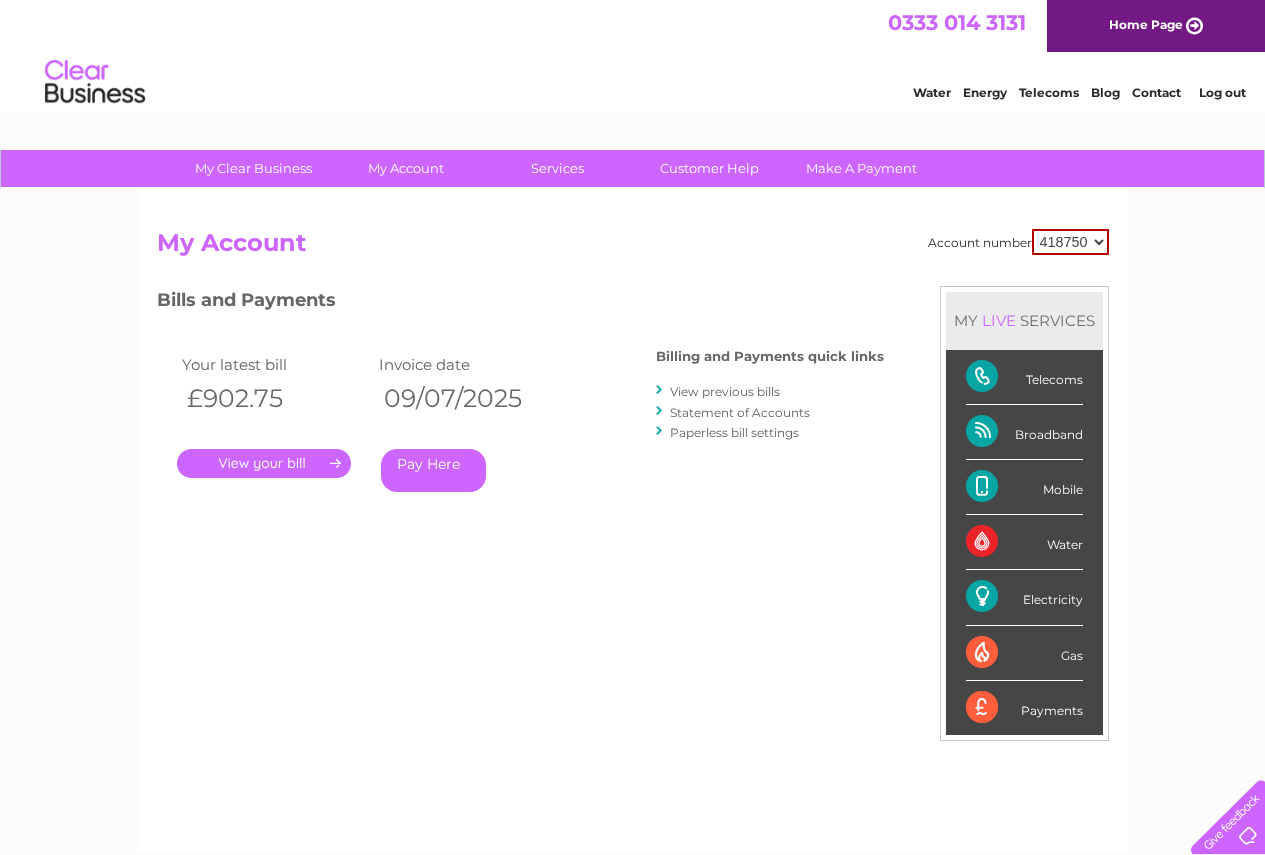 scroll, scrollTop: 0, scrollLeft: 0, axis: both 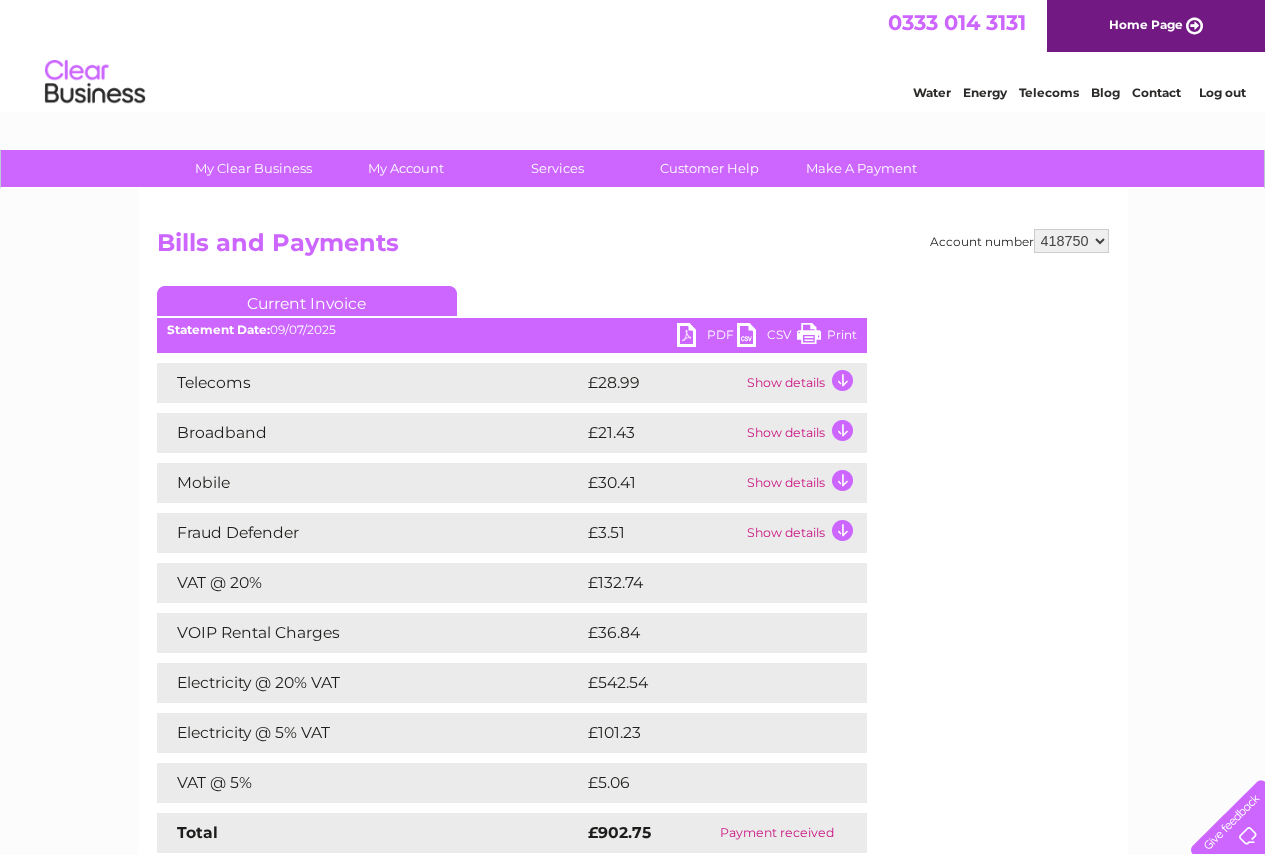 click on "PDF" at bounding box center [707, 337] 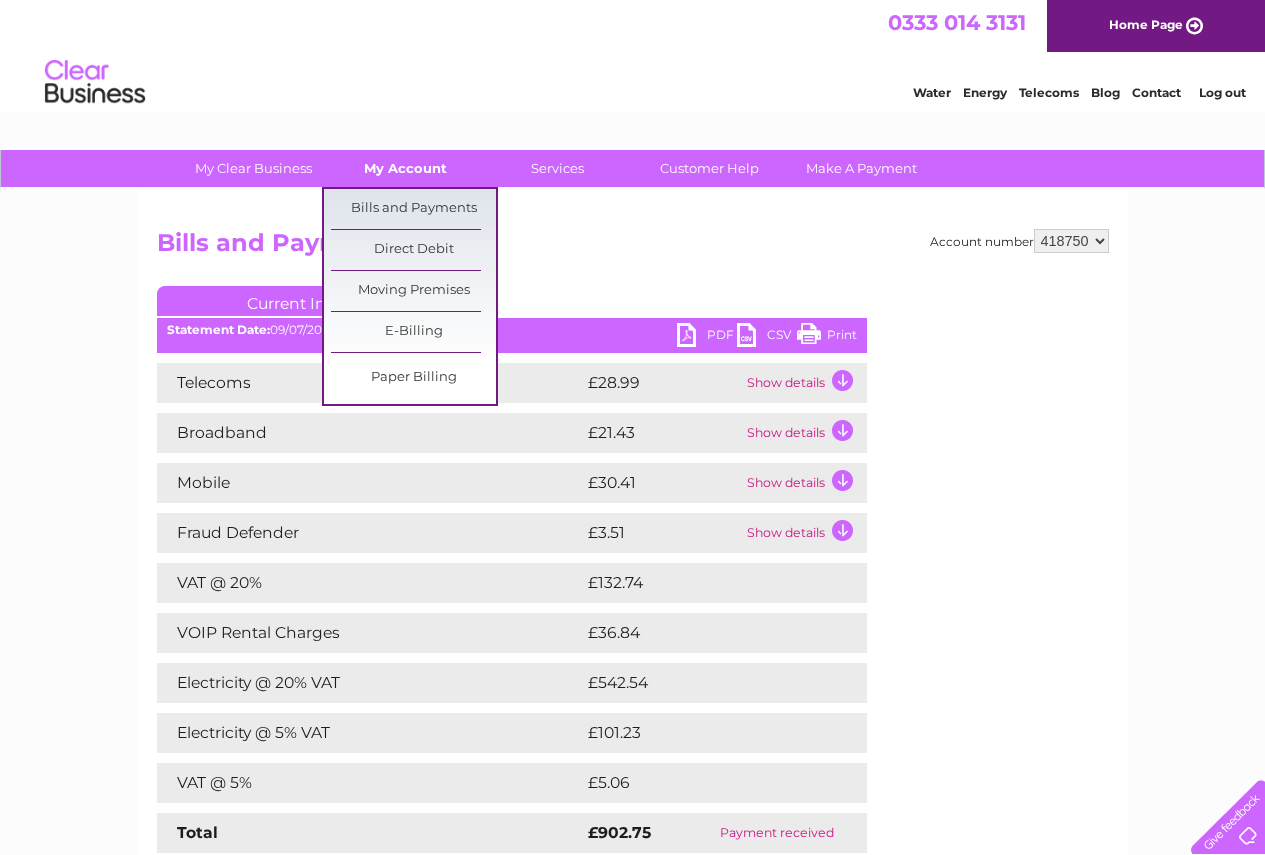 click on "My Account" at bounding box center [405, 168] 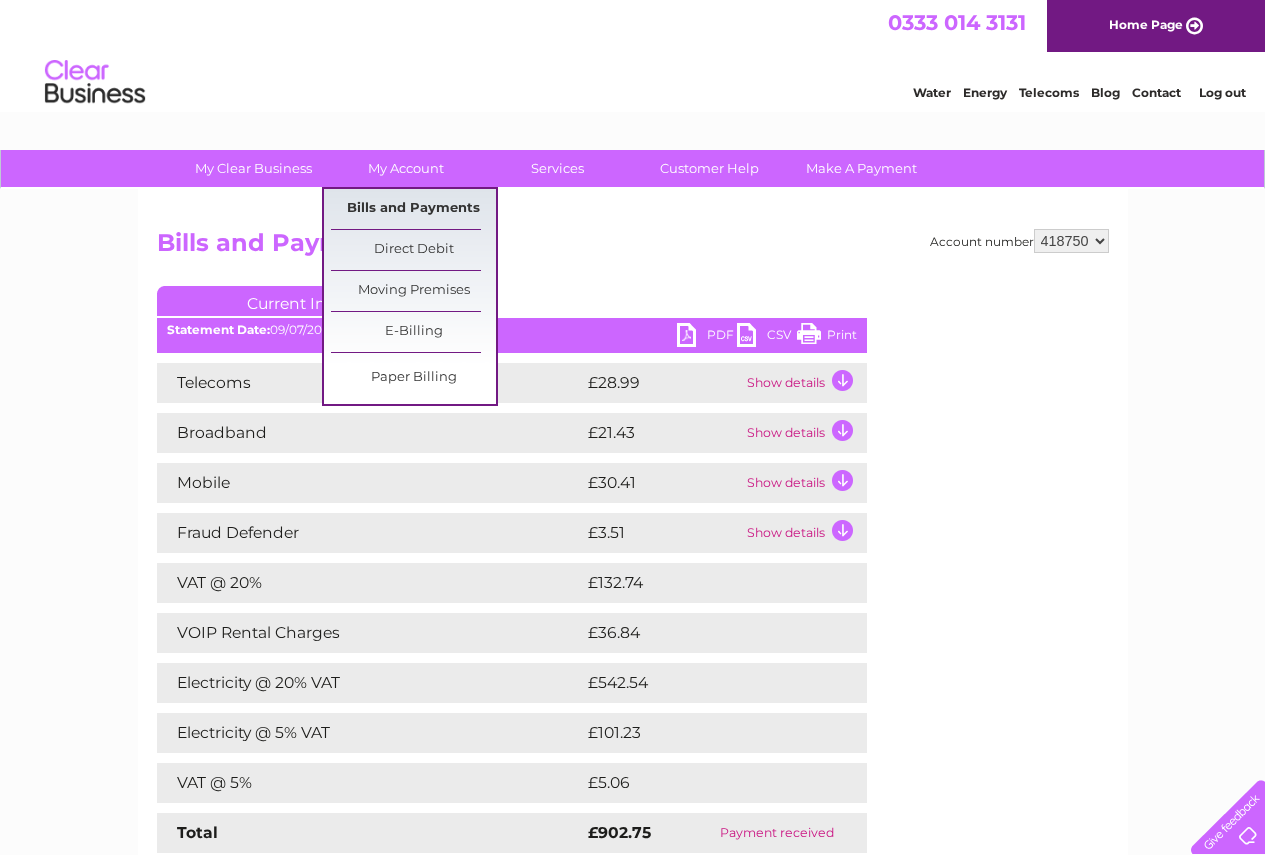 click on "Bills and Payments" at bounding box center (413, 209) 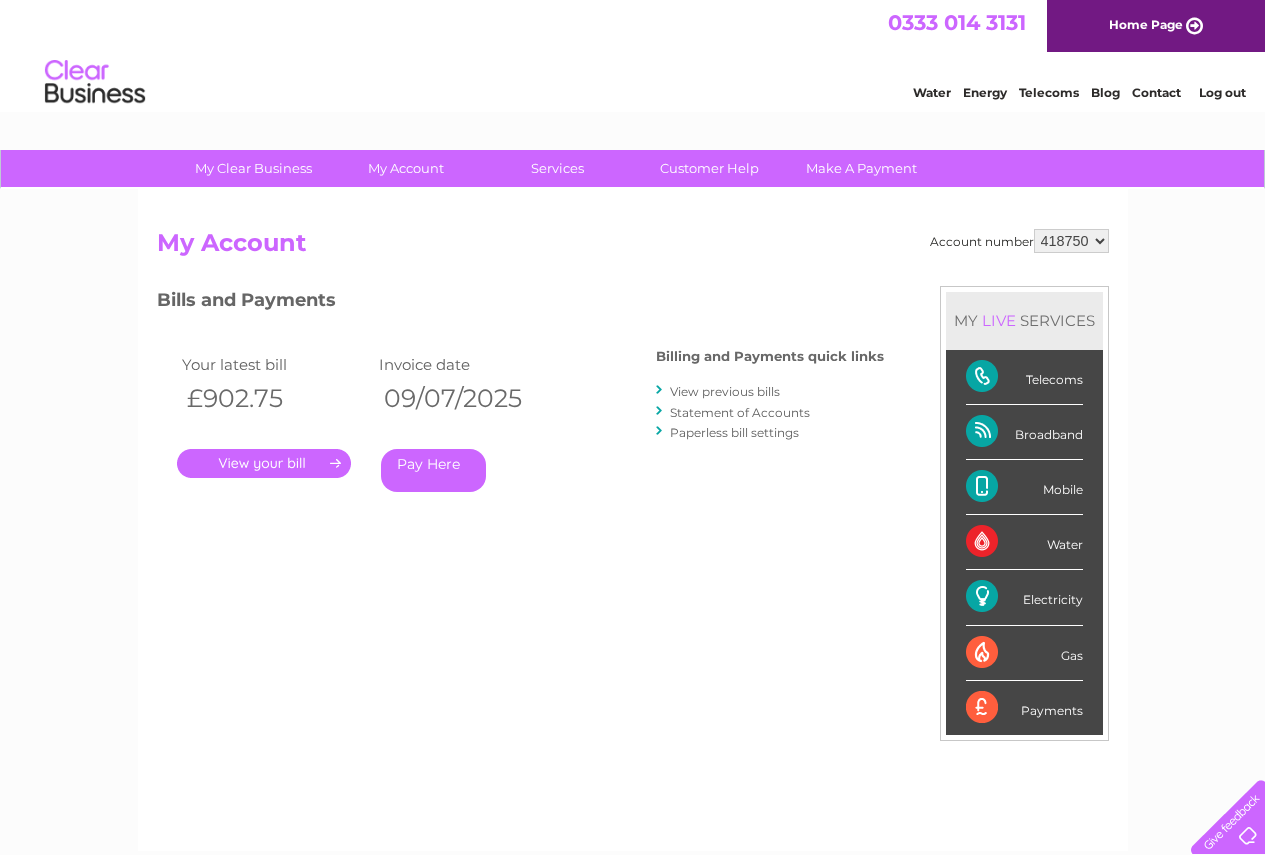 click on "View previous bills" at bounding box center [725, 391] 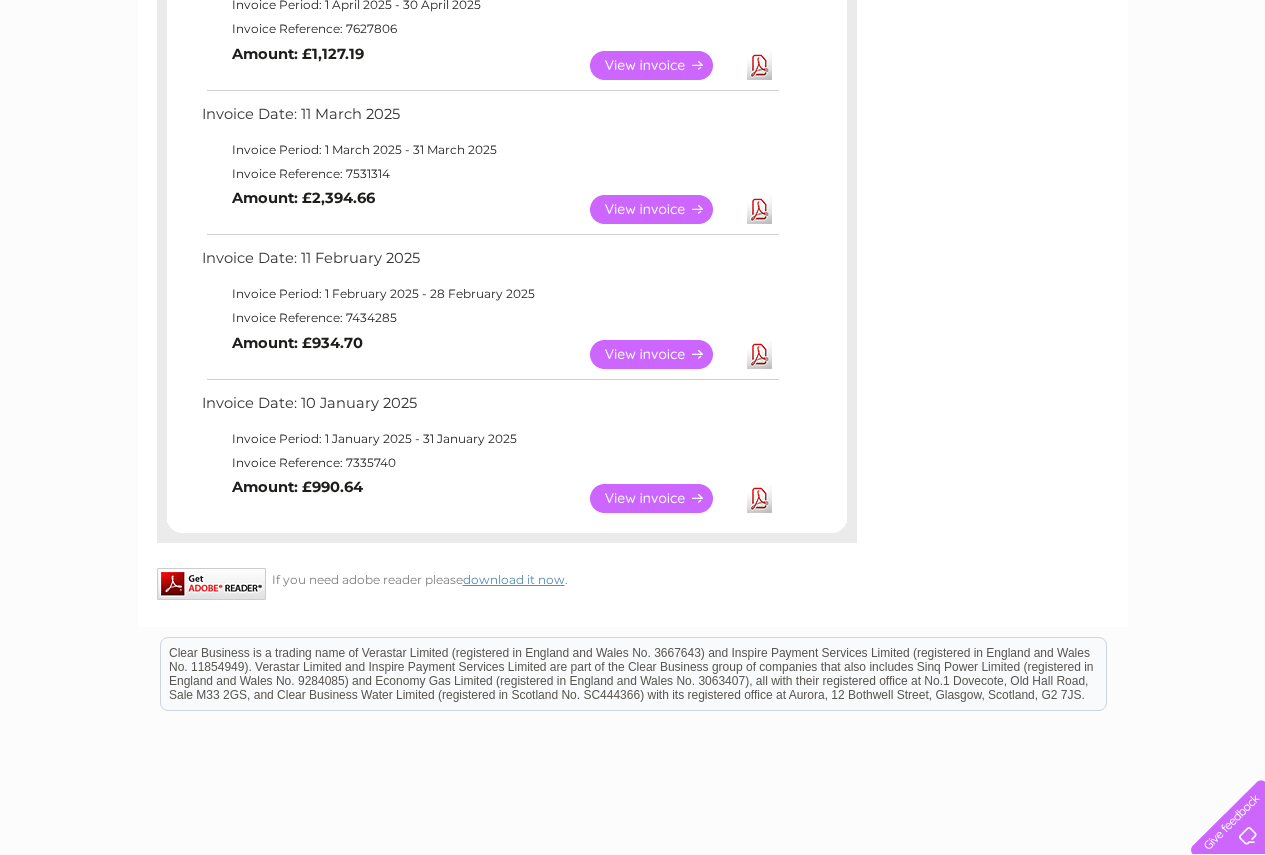 scroll, scrollTop: 800, scrollLeft: 0, axis: vertical 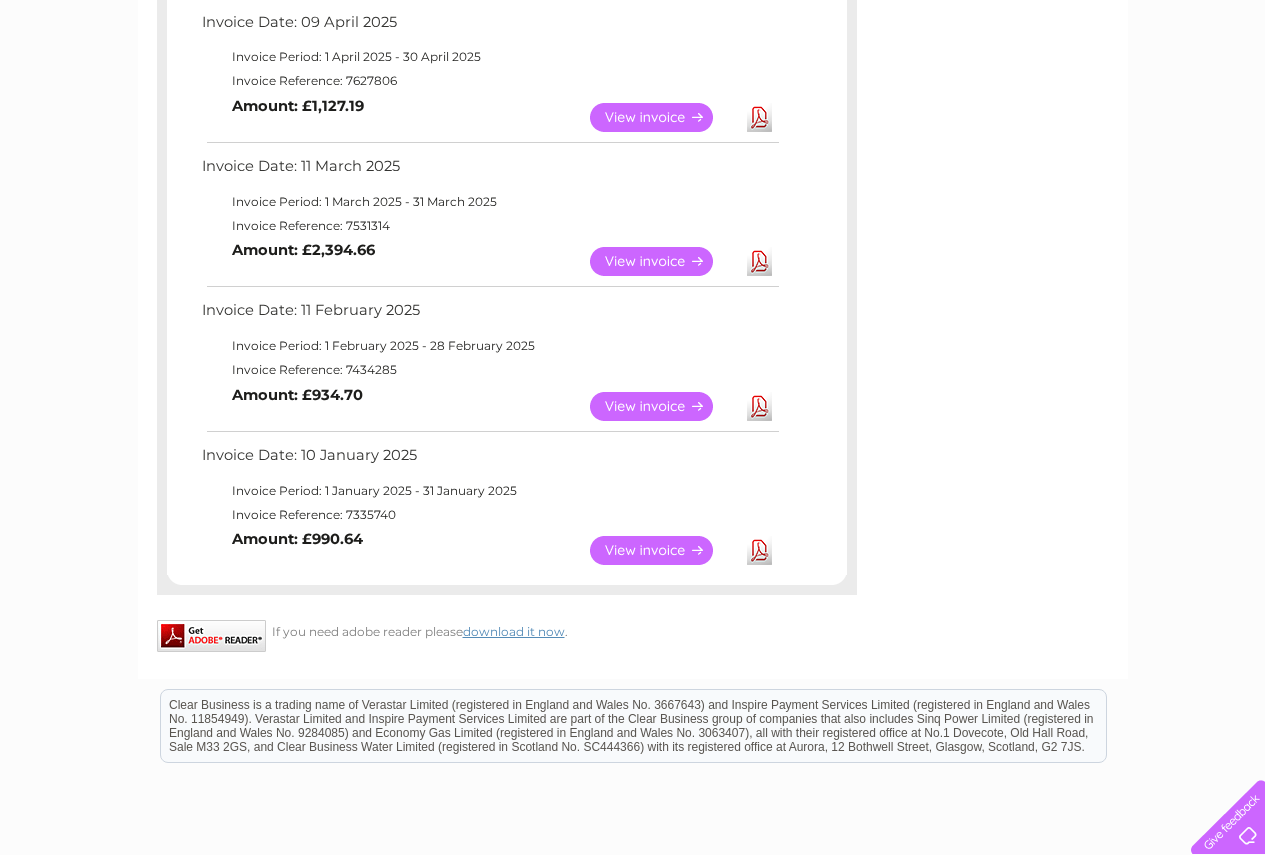 click on "View" at bounding box center (663, 550) 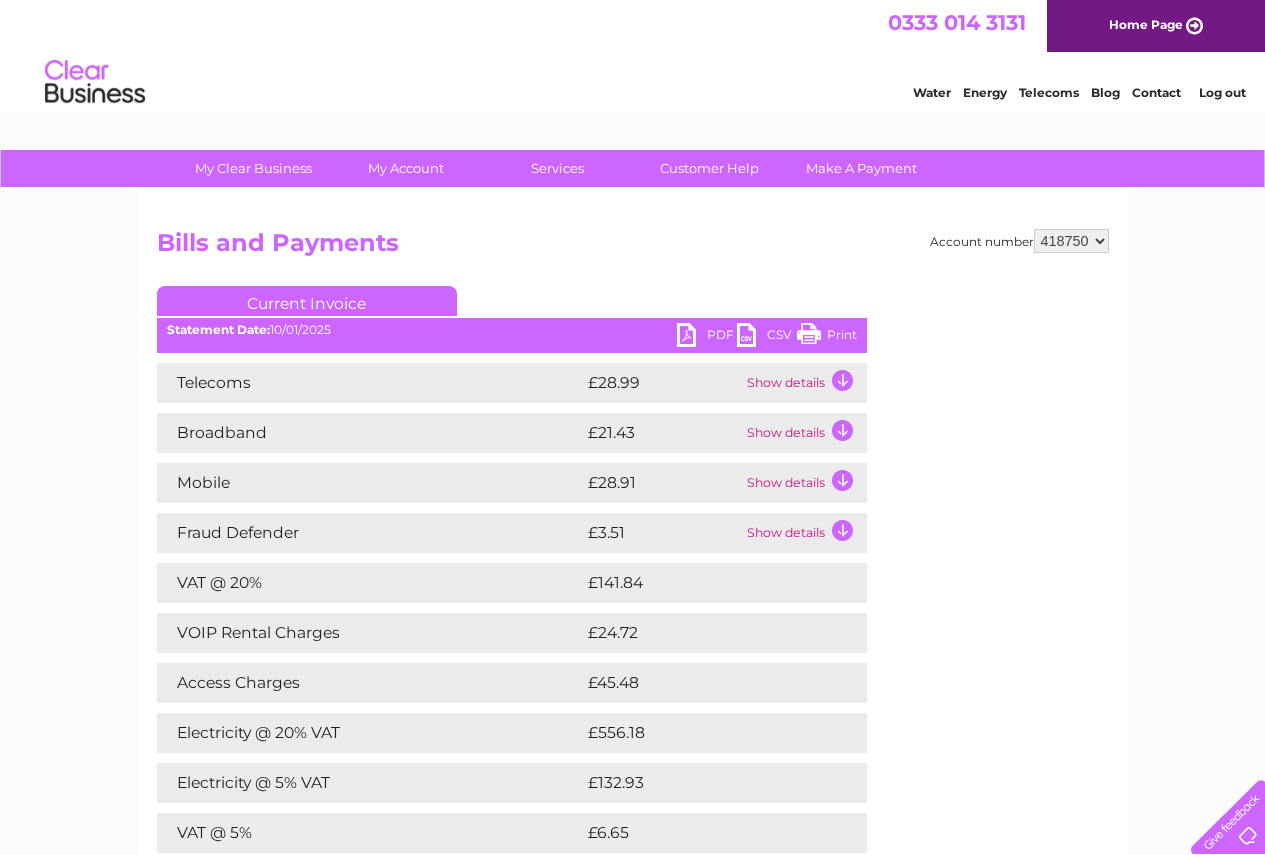 scroll, scrollTop: 0, scrollLeft: 0, axis: both 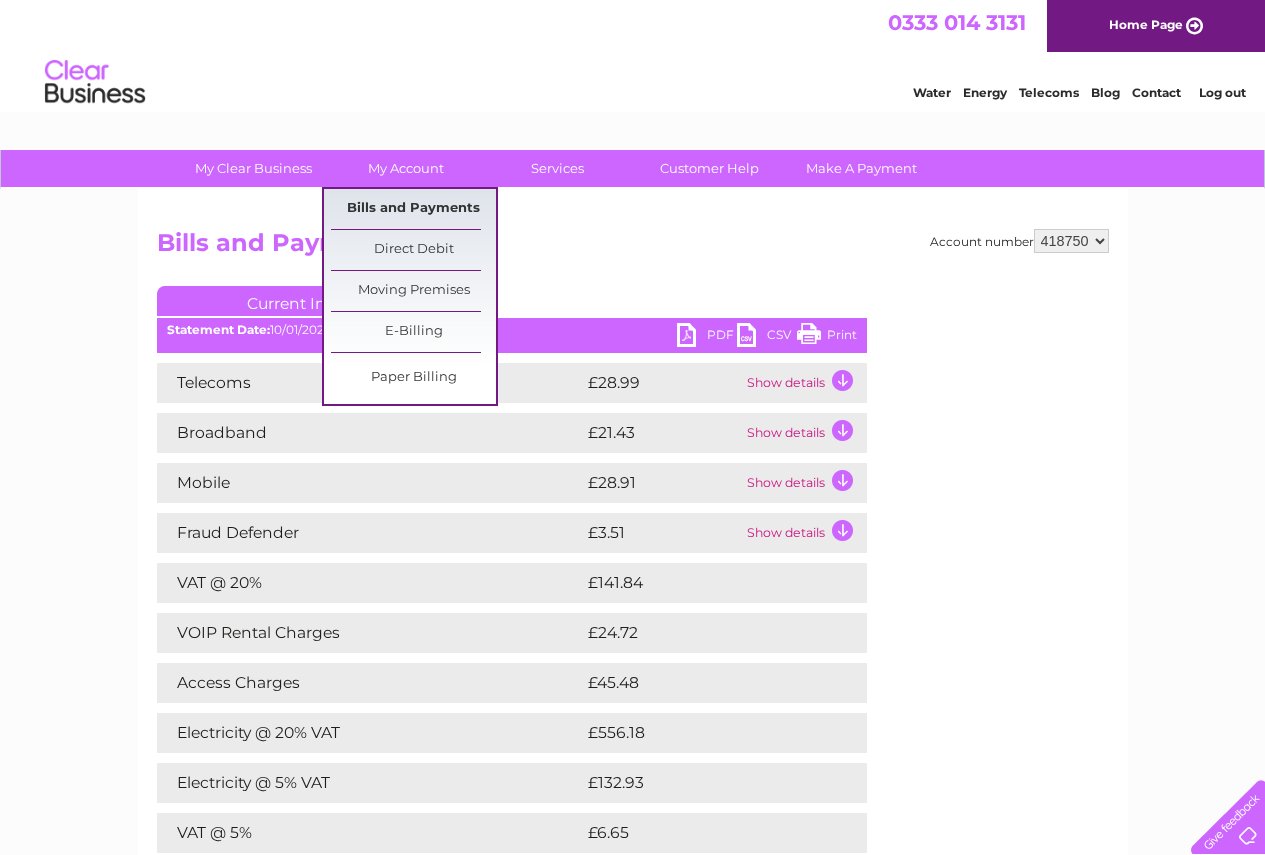 click on "Bills and Payments" at bounding box center (413, 209) 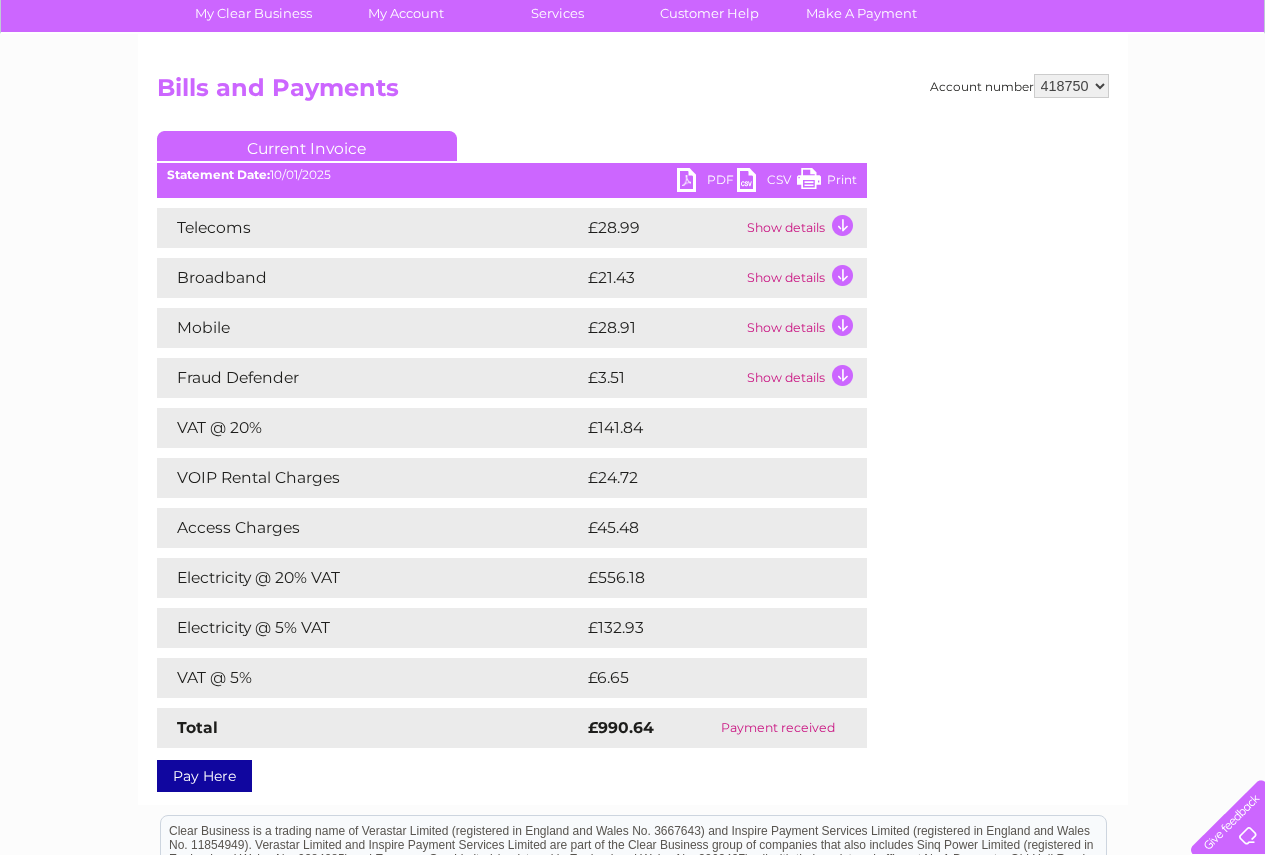 scroll, scrollTop: 100, scrollLeft: 0, axis: vertical 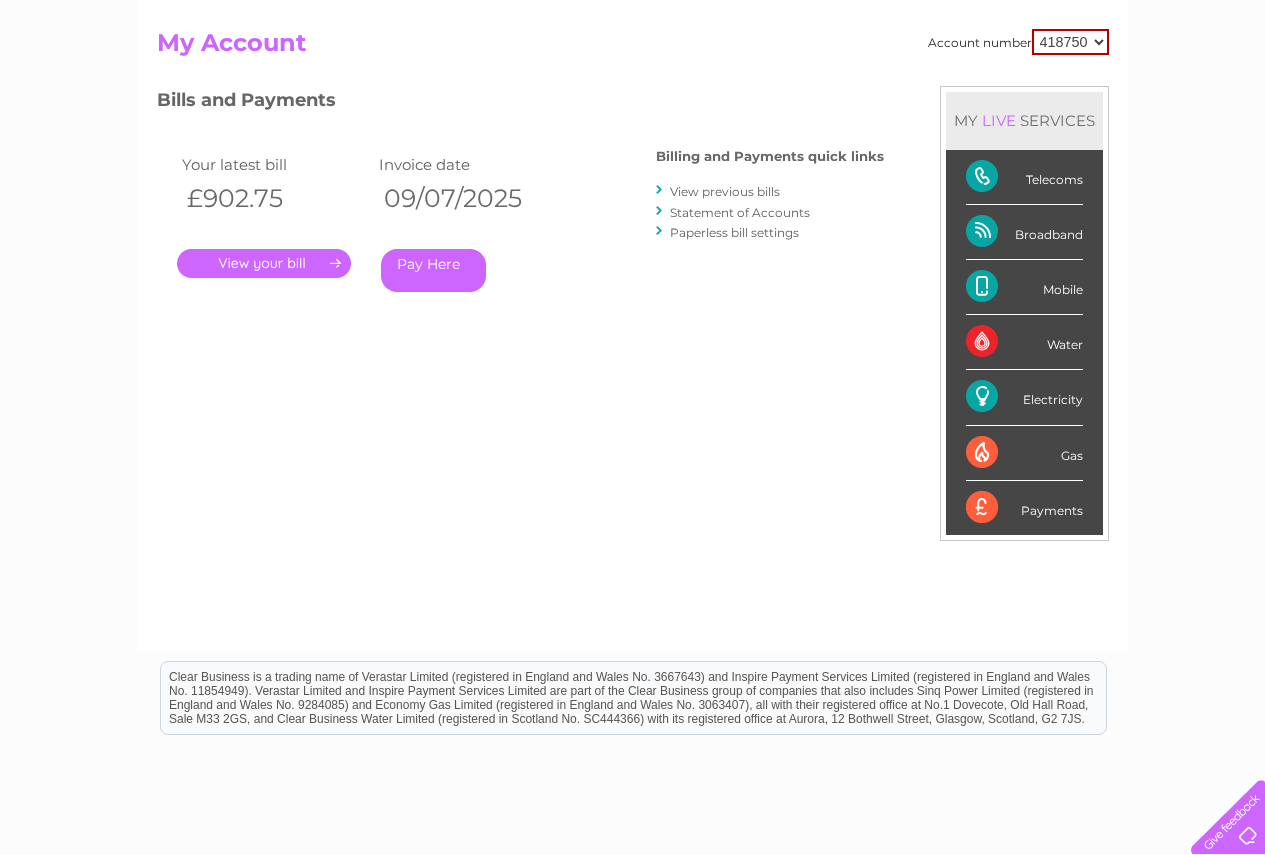 click on "View previous bills" at bounding box center [725, 191] 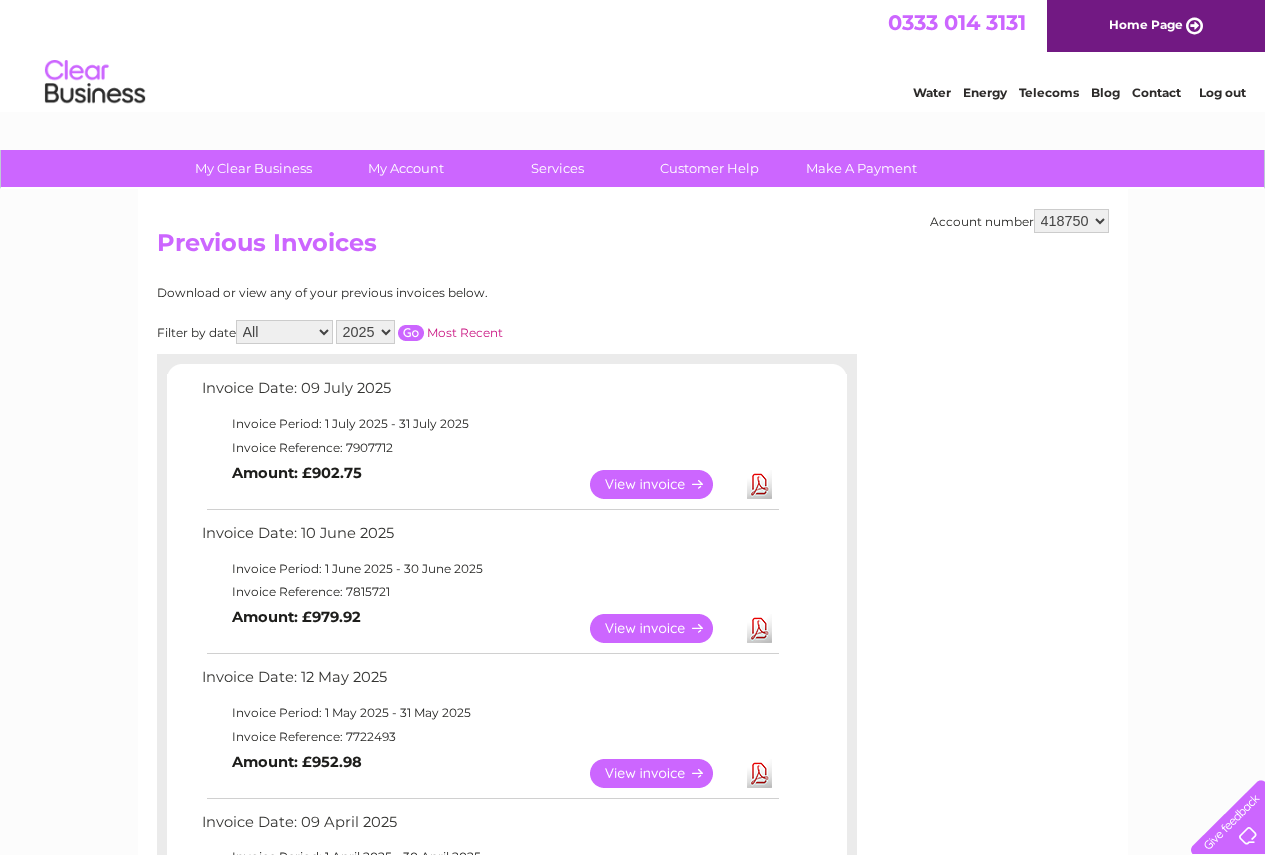 scroll, scrollTop: 0, scrollLeft: 0, axis: both 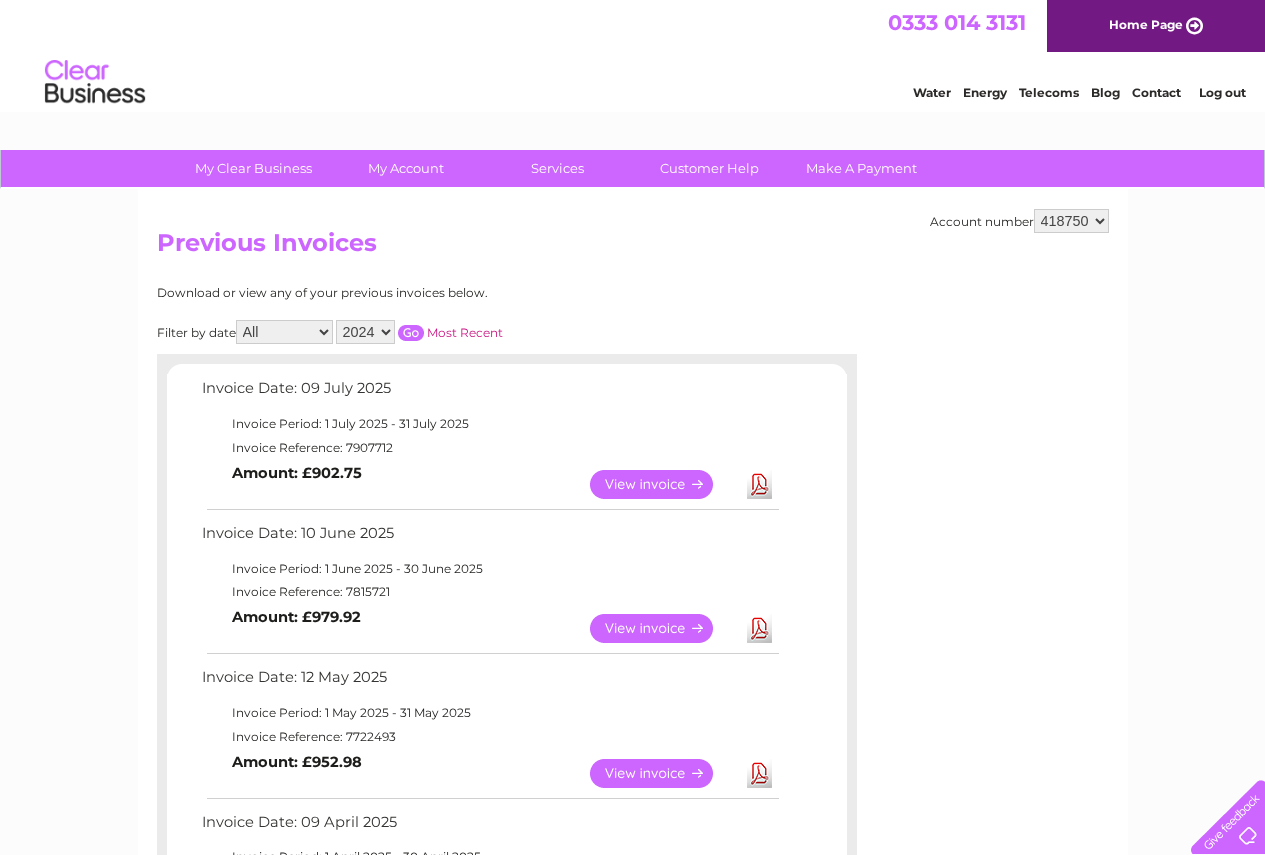 click at bounding box center (411, 333) 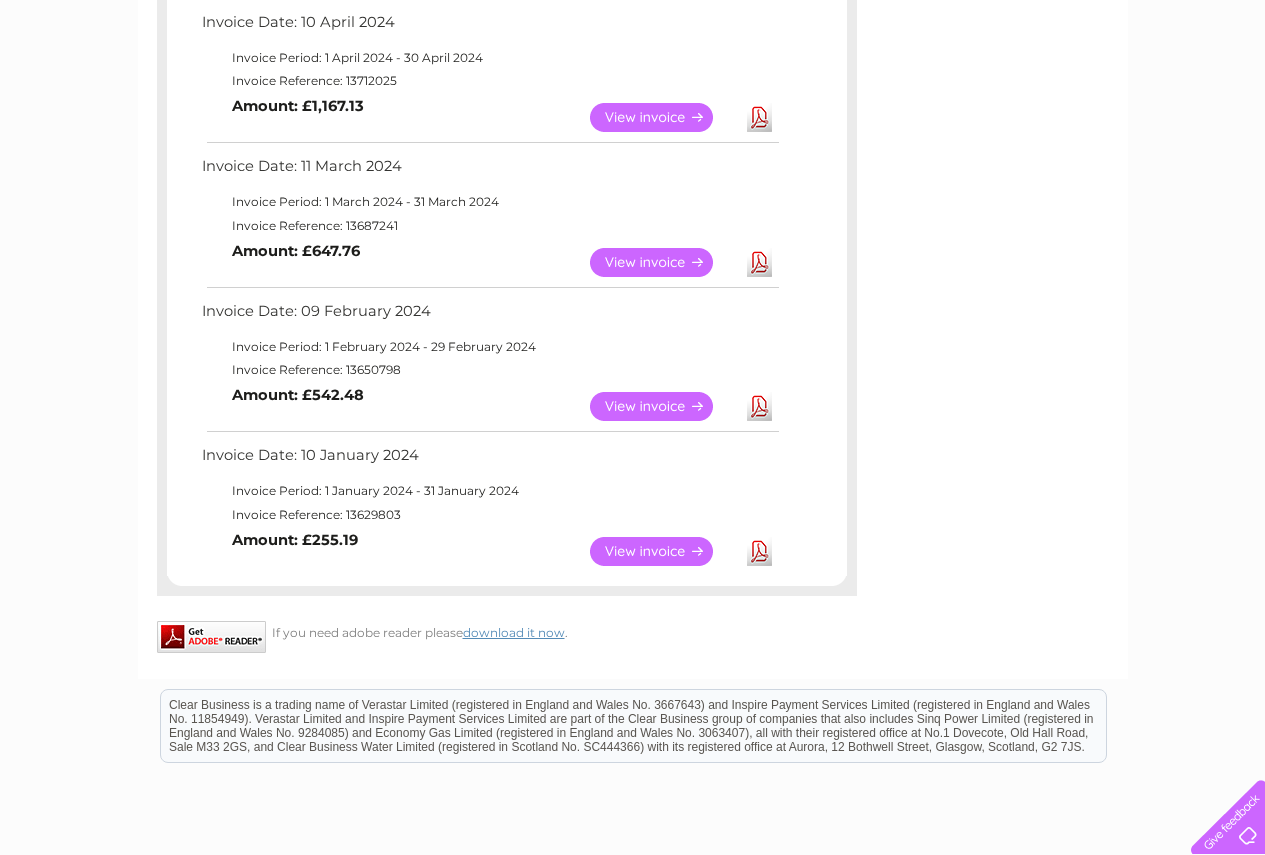 scroll, scrollTop: 1503, scrollLeft: 0, axis: vertical 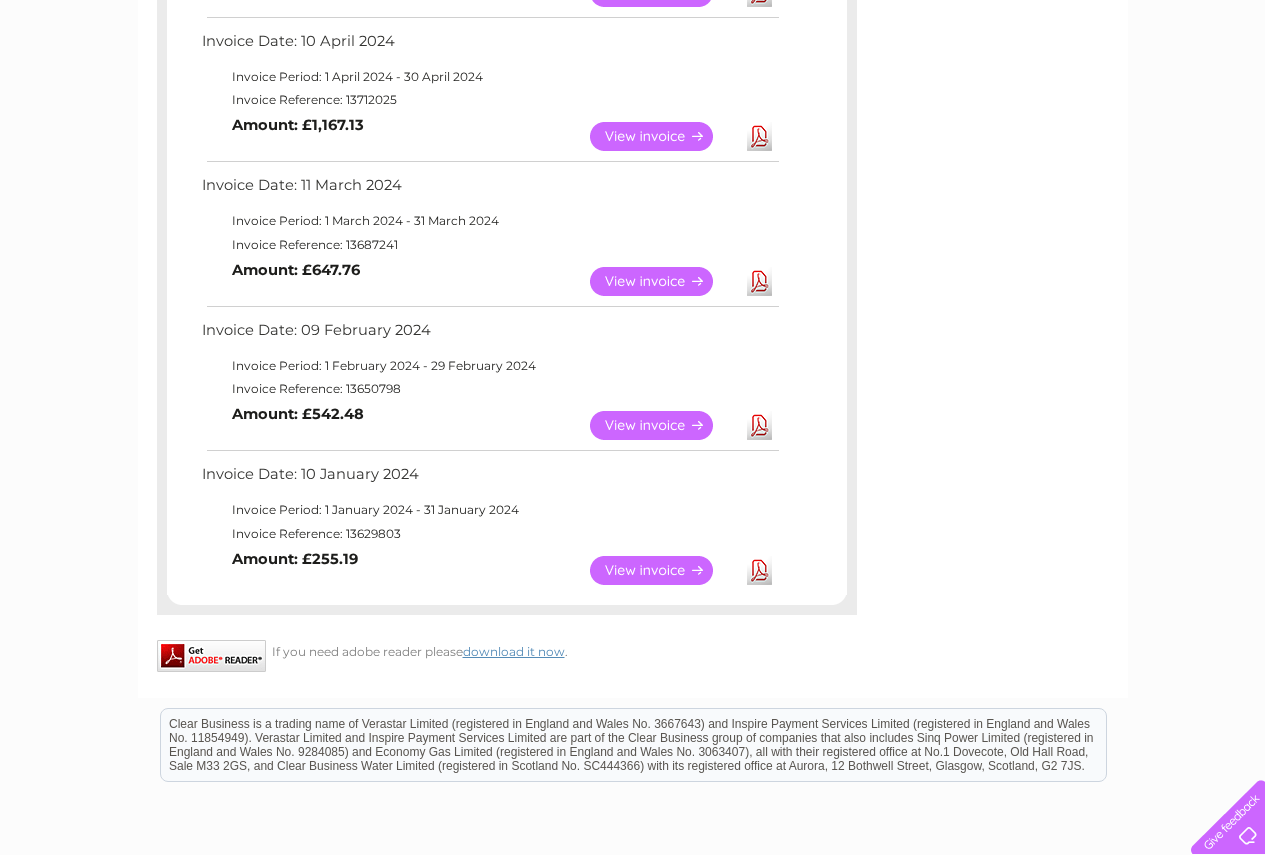 click on "View" at bounding box center (663, 425) 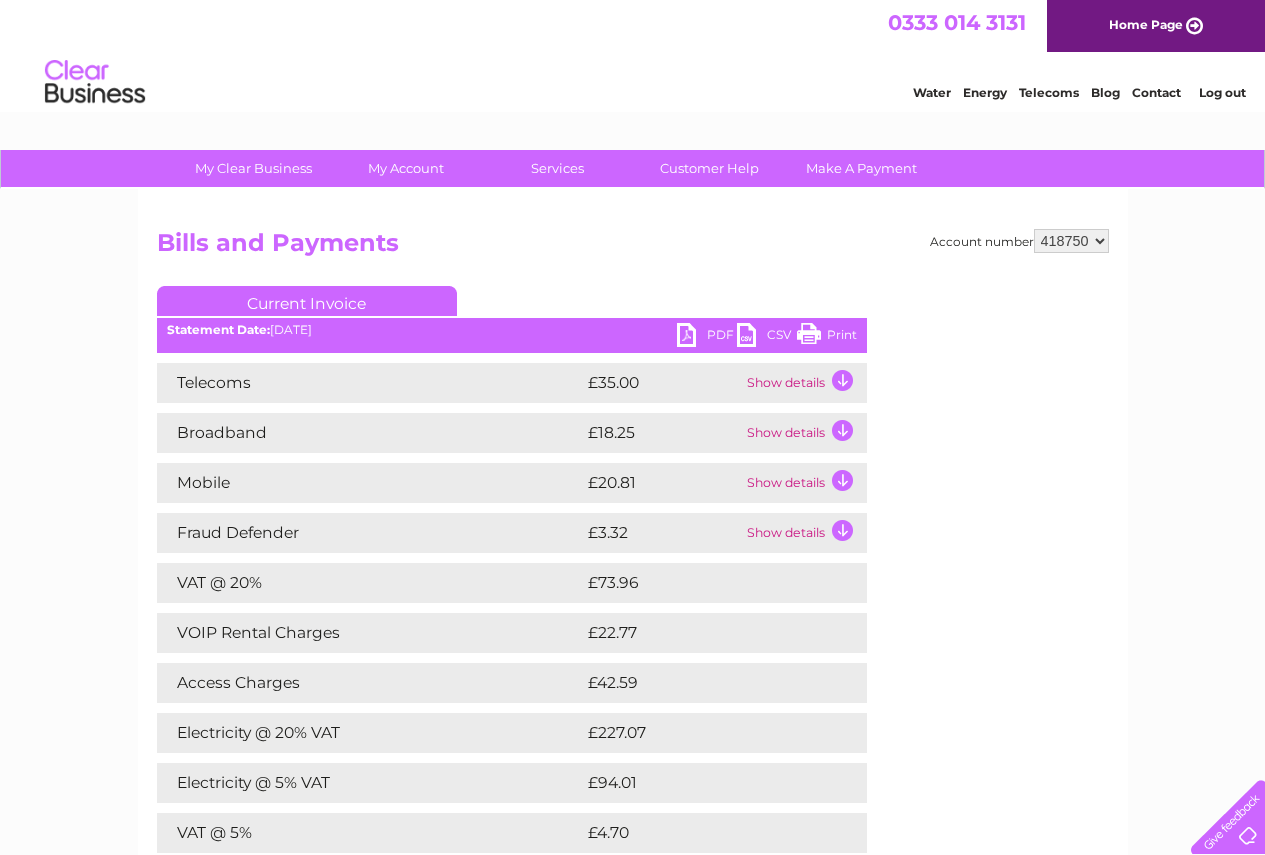 scroll, scrollTop: 0, scrollLeft: 0, axis: both 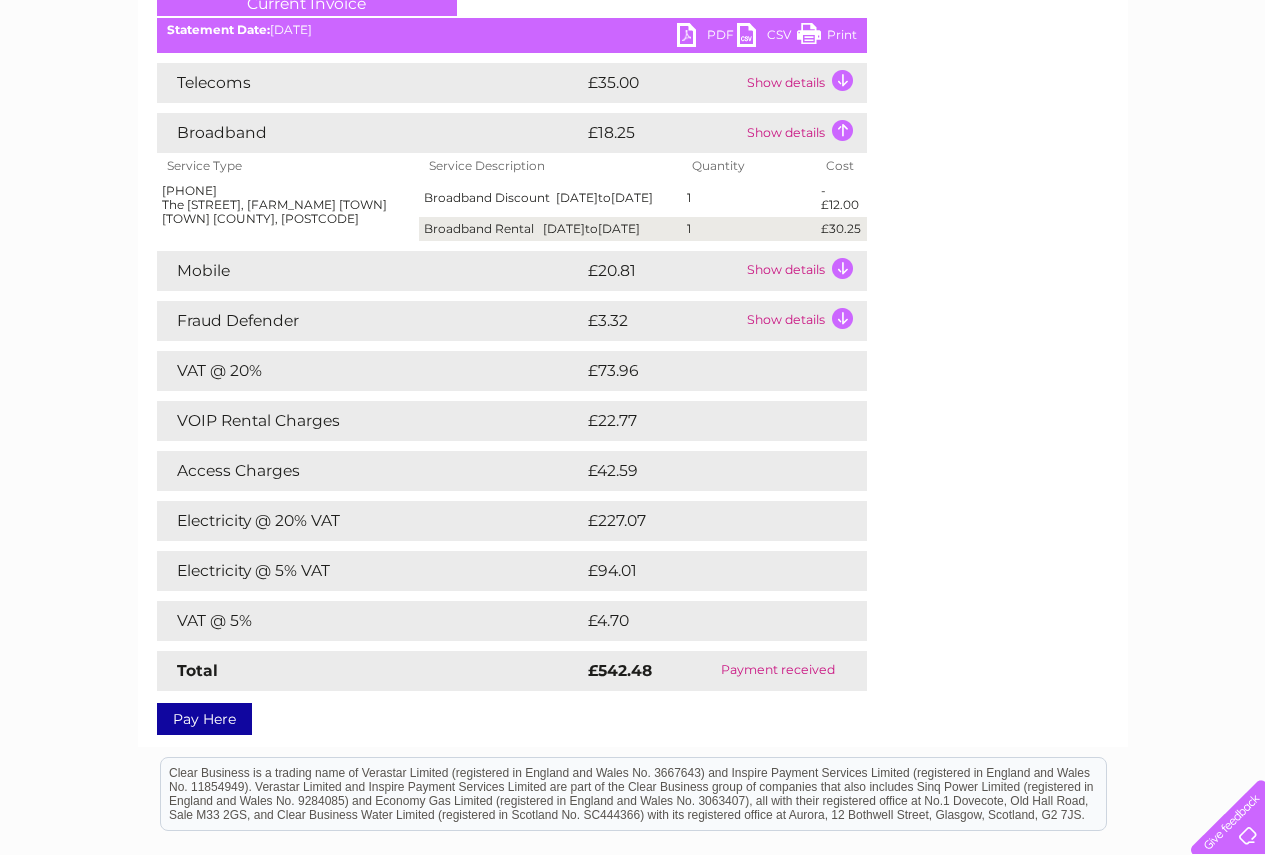 click on "Account number  [ACCOUNT_NUMBER]
Bills and Payments
Current Invoice
PDF
CSV
Print" at bounding box center (633, 328) 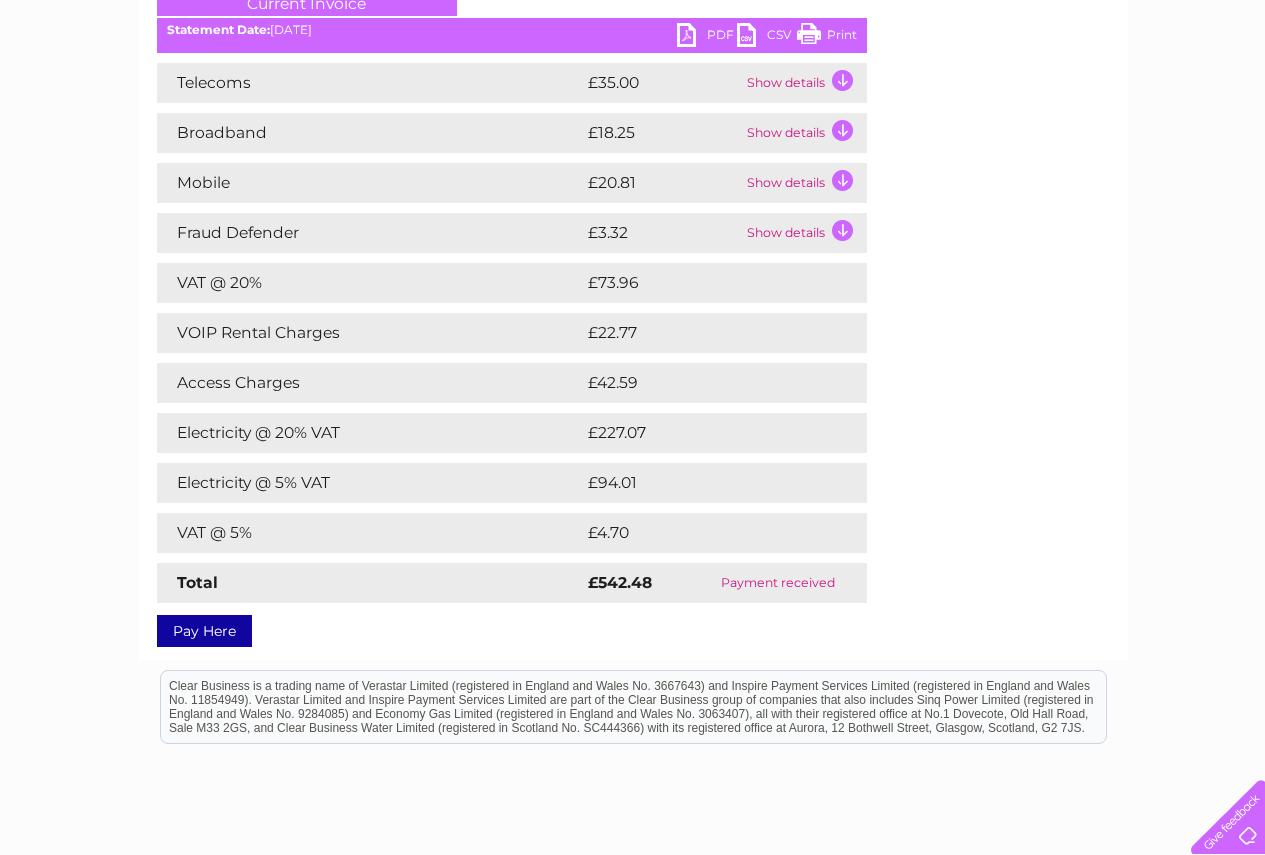 click on "Show details" at bounding box center (804, 83) 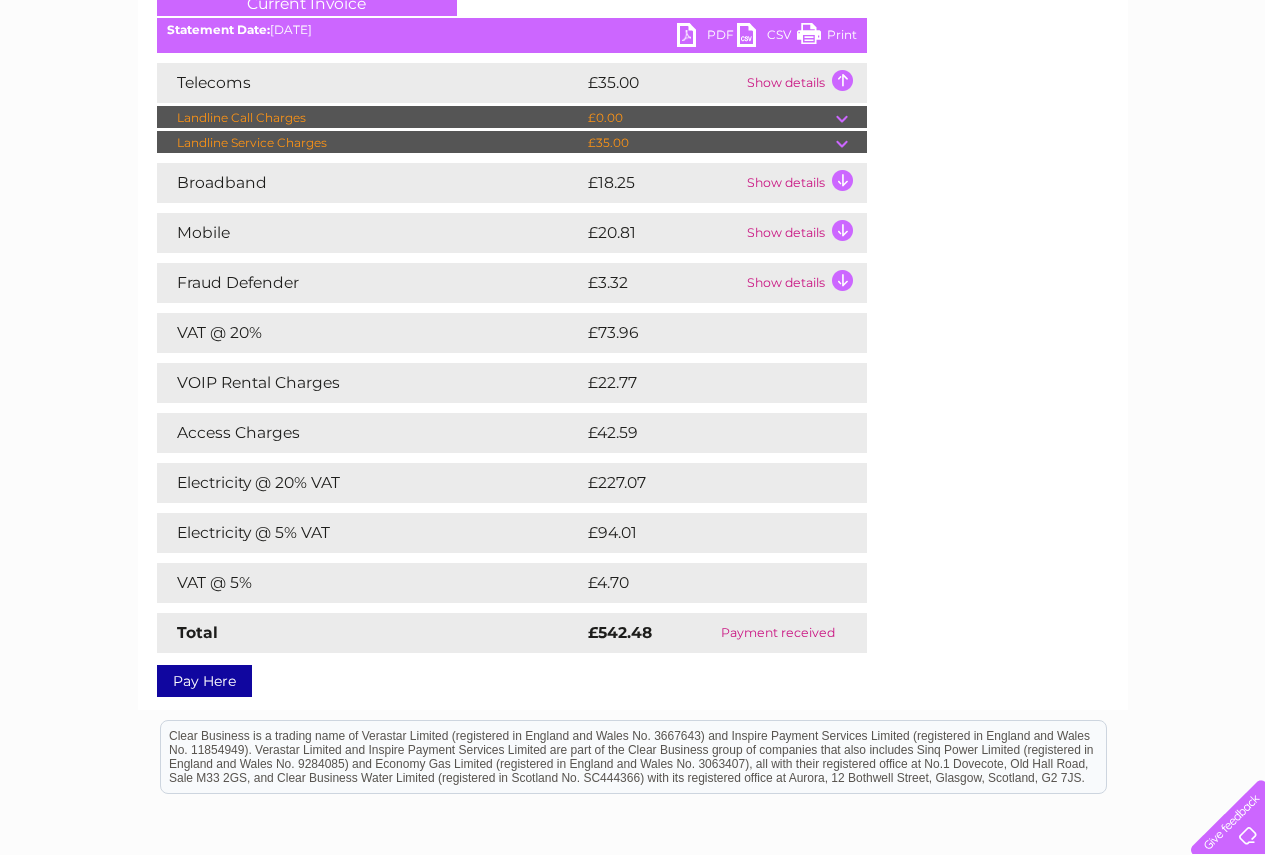 click on "Show details" at bounding box center [804, 83] 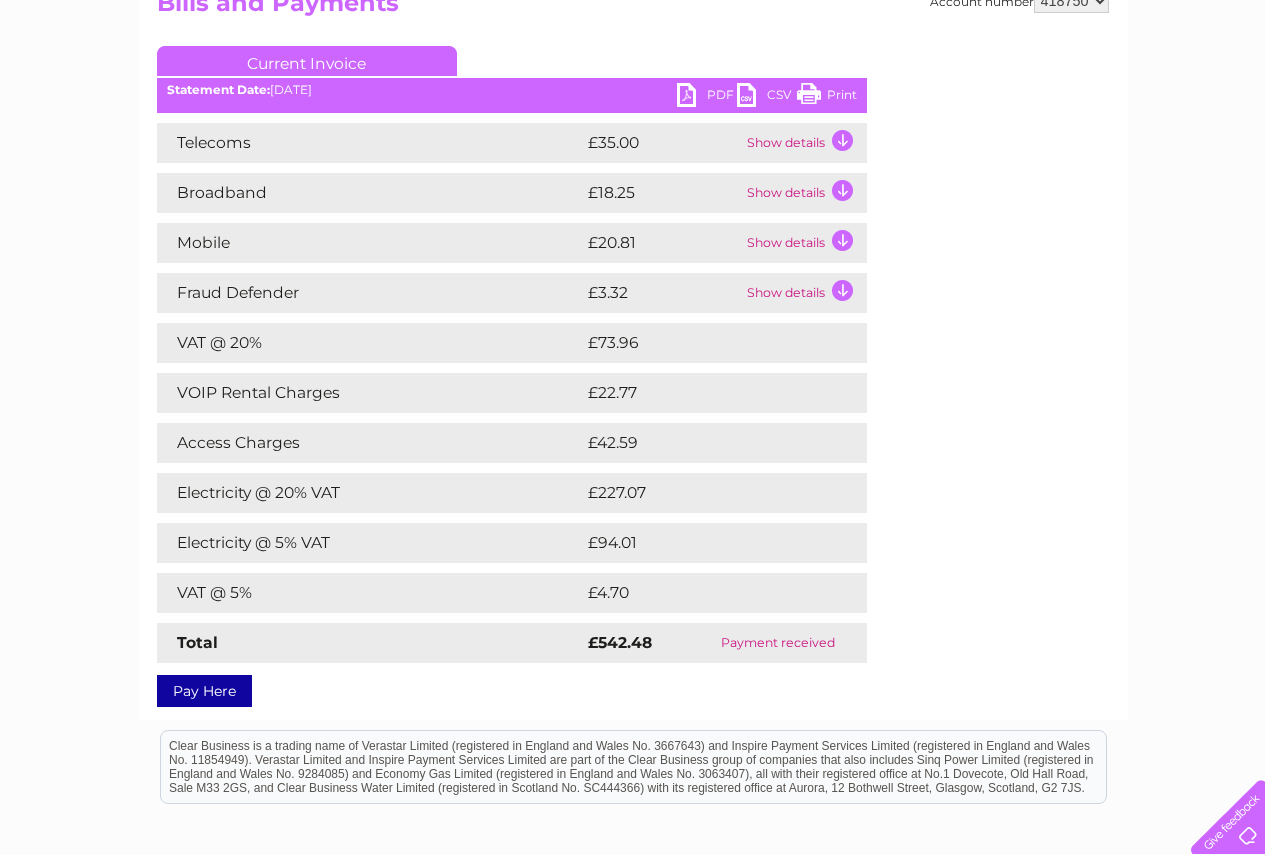 scroll, scrollTop: 161, scrollLeft: 0, axis: vertical 